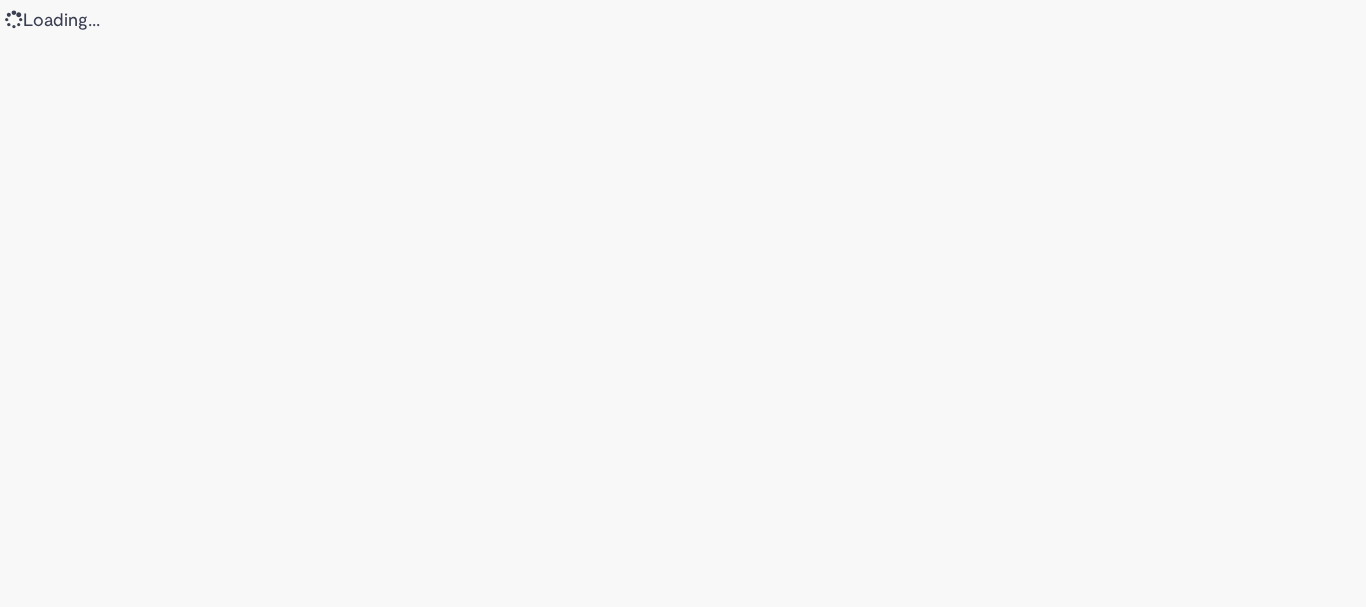 scroll, scrollTop: 0, scrollLeft: 0, axis: both 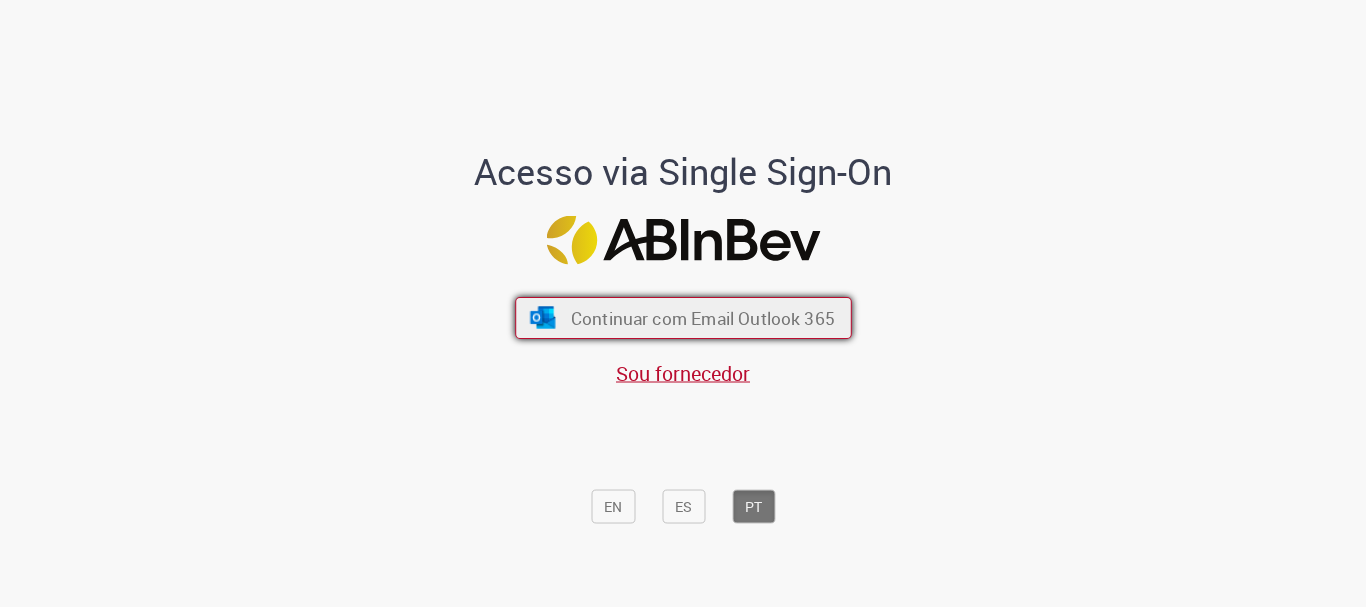 click on "Continuar com Email Outlook 365" at bounding box center [683, 318] 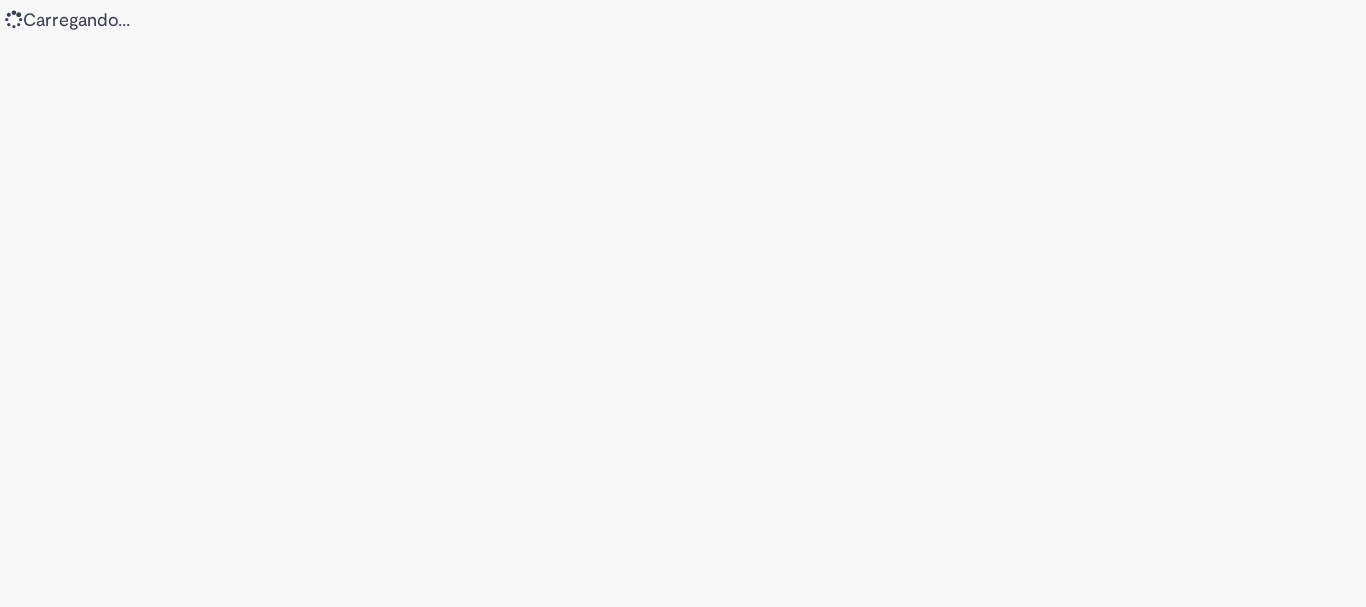scroll, scrollTop: 0, scrollLeft: 0, axis: both 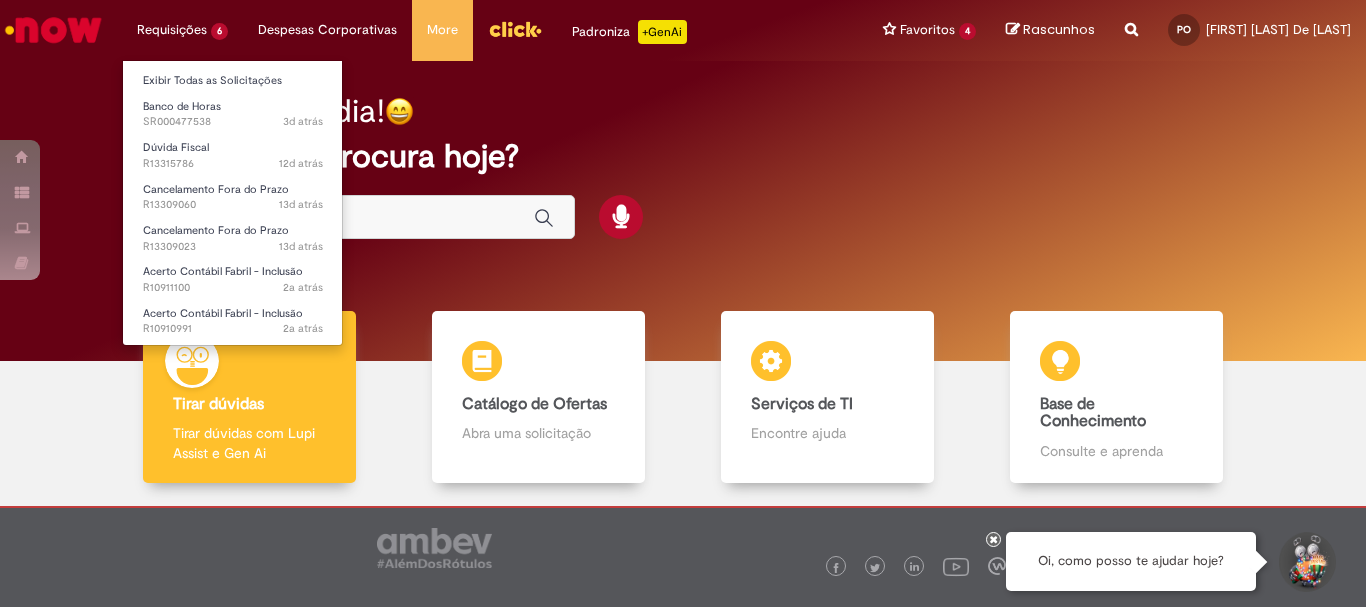 click on "Requisições   6
Exibir Todas as Solicitações
Banco de Horas
3d atrás 3 dias atrás  SR000477538
Dúvida Fiscal
12d atrás 12 dias atrás  R13315786
Cancelamento Fora do Prazo
13d atrás 13 dias atrás  R13309060
Cancelamento Fora do Prazo
13d atrás 13 dias atrás  R13309023
Acerto Contábil Fabril - Inclusão
2a atrás 2 anos atrás  R10911100
Acerto Contábil Fabril - Inclusão
2a atrás 2 anos atrás  R10910991" at bounding box center (182, 30) 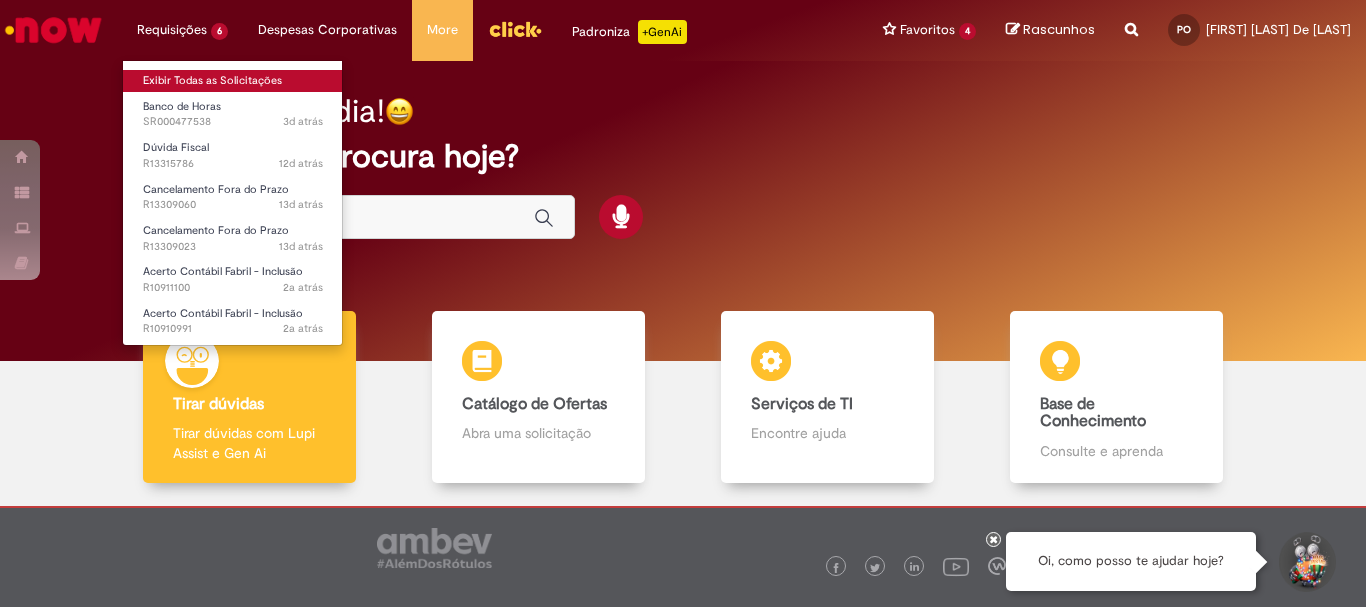 click on "Exibir Todas as Solicitações" at bounding box center (233, 81) 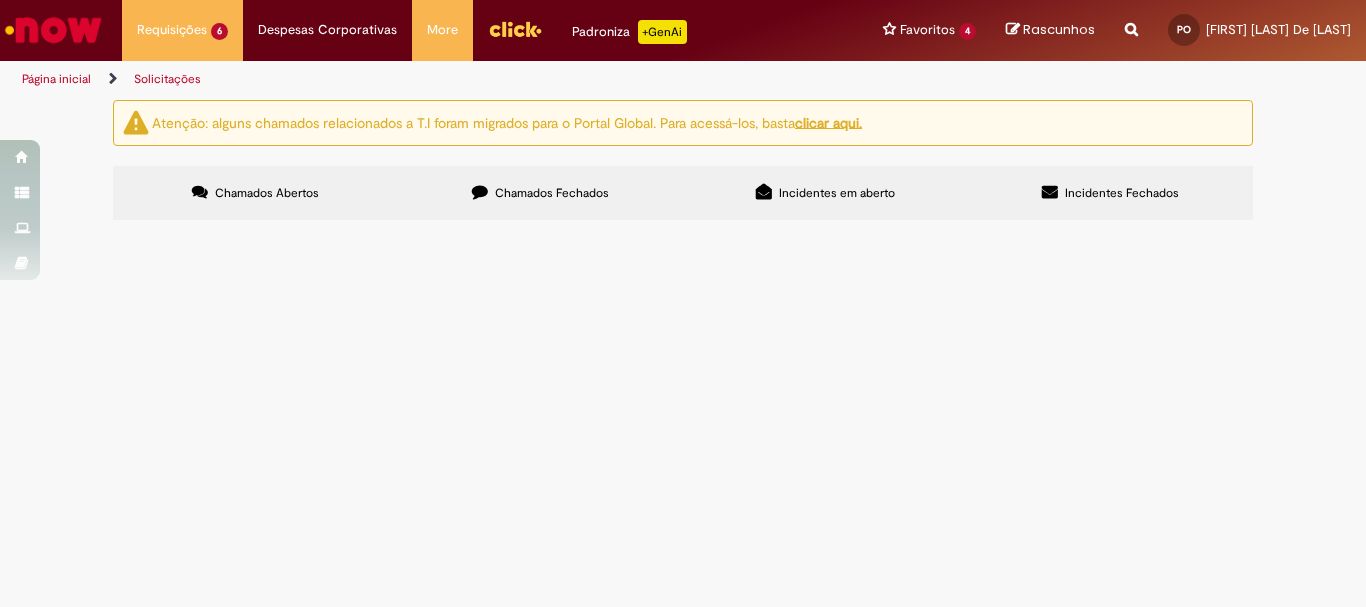 scroll, scrollTop: 0, scrollLeft: 0, axis: both 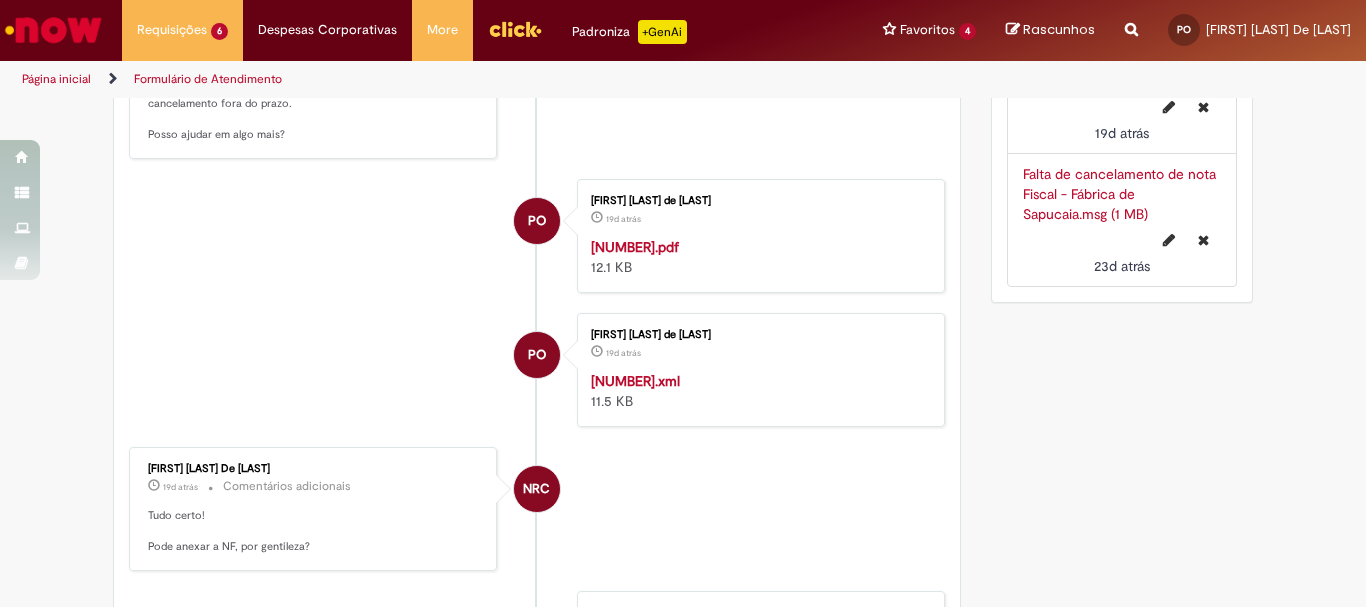 click on "43250607526557003982550010002957531785210104.pdf" at bounding box center [635, 247] 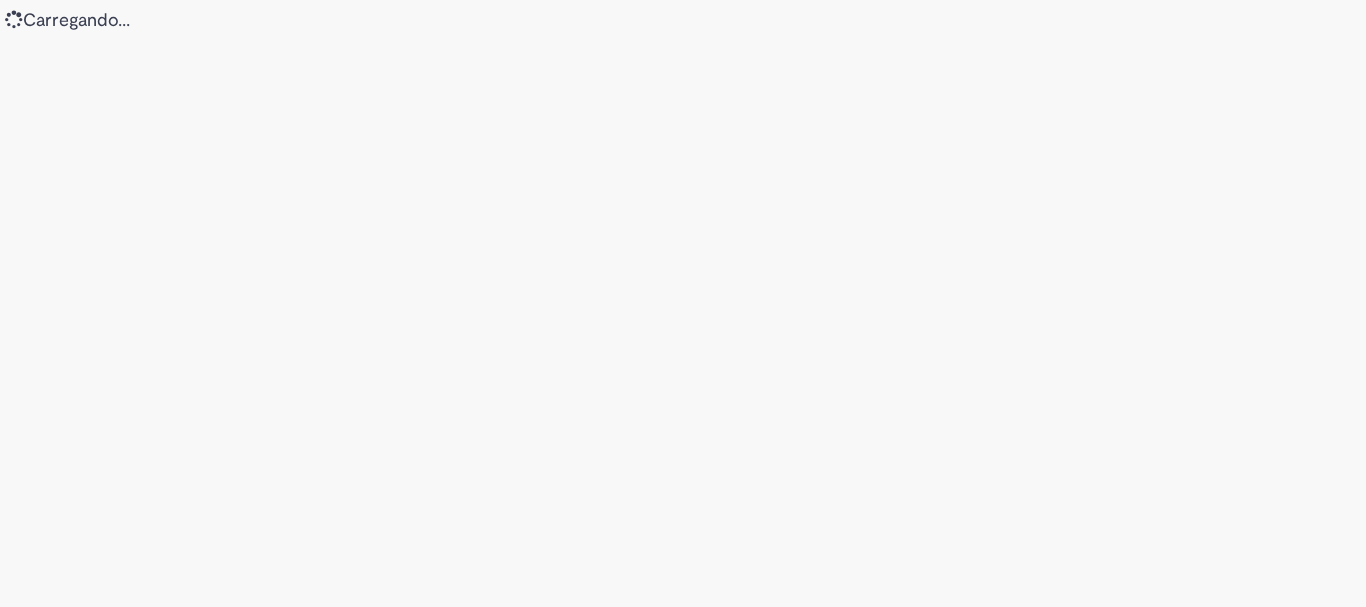 scroll, scrollTop: 0, scrollLeft: 0, axis: both 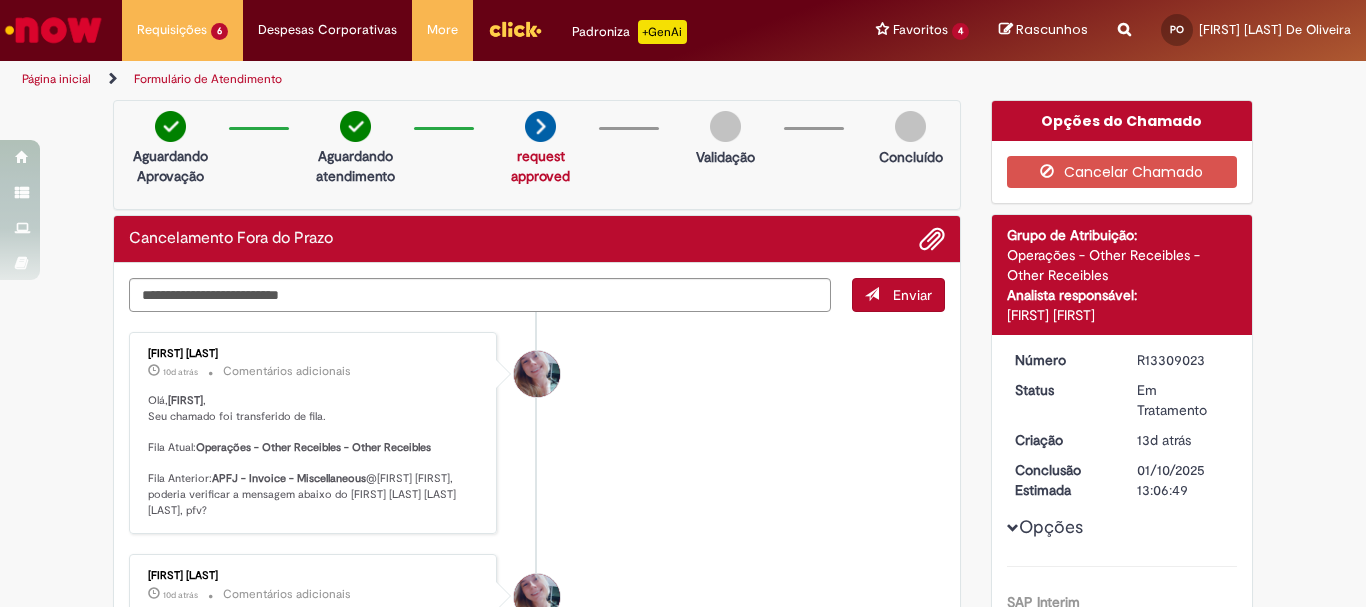 click on "R13309023" at bounding box center (1183, 360) 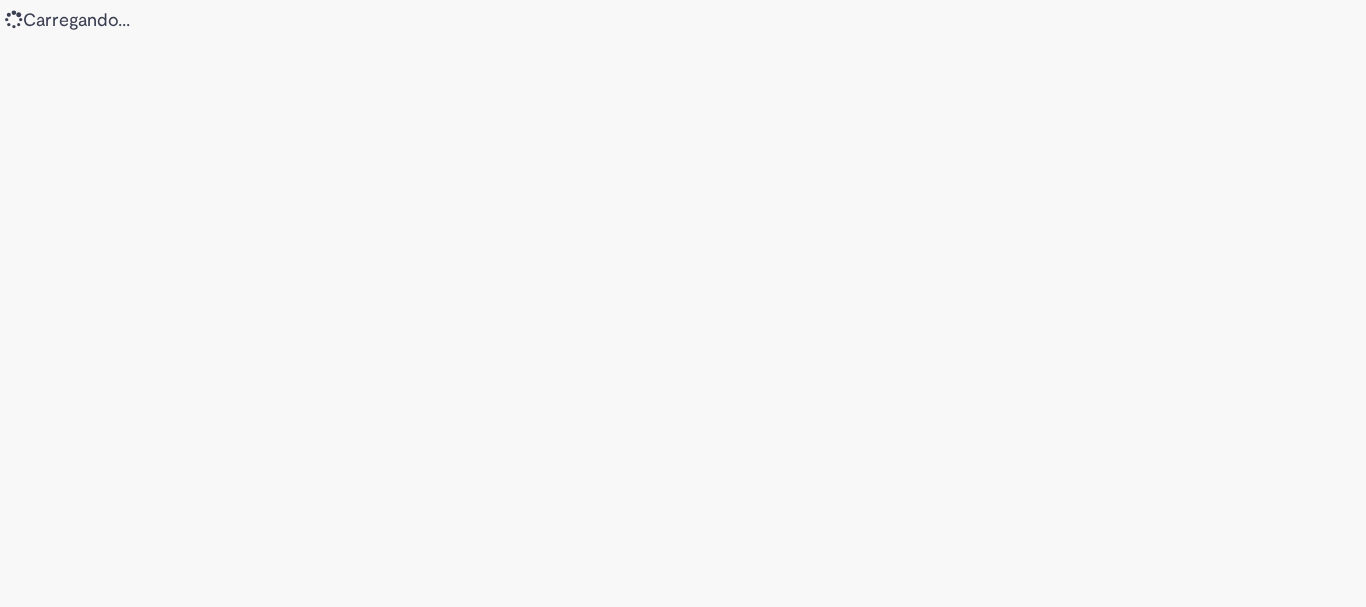 scroll, scrollTop: 0, scrollLeft: 0, axis: both 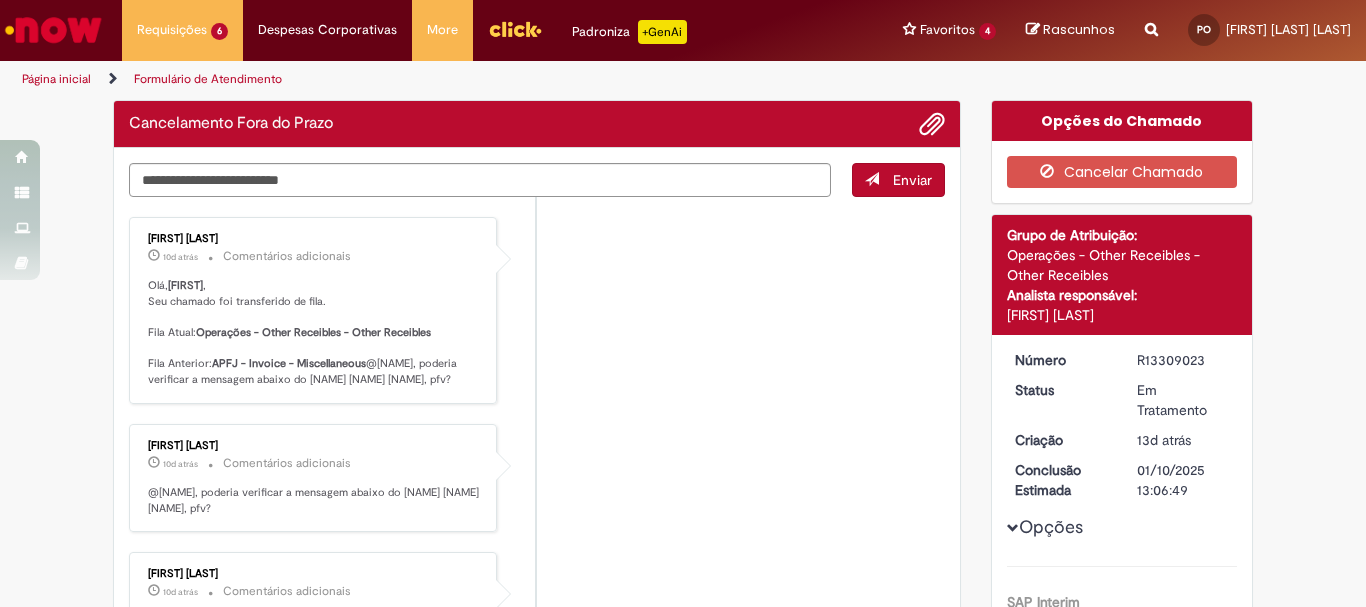 click on "R13309023" at bounding box center (1183, 360) 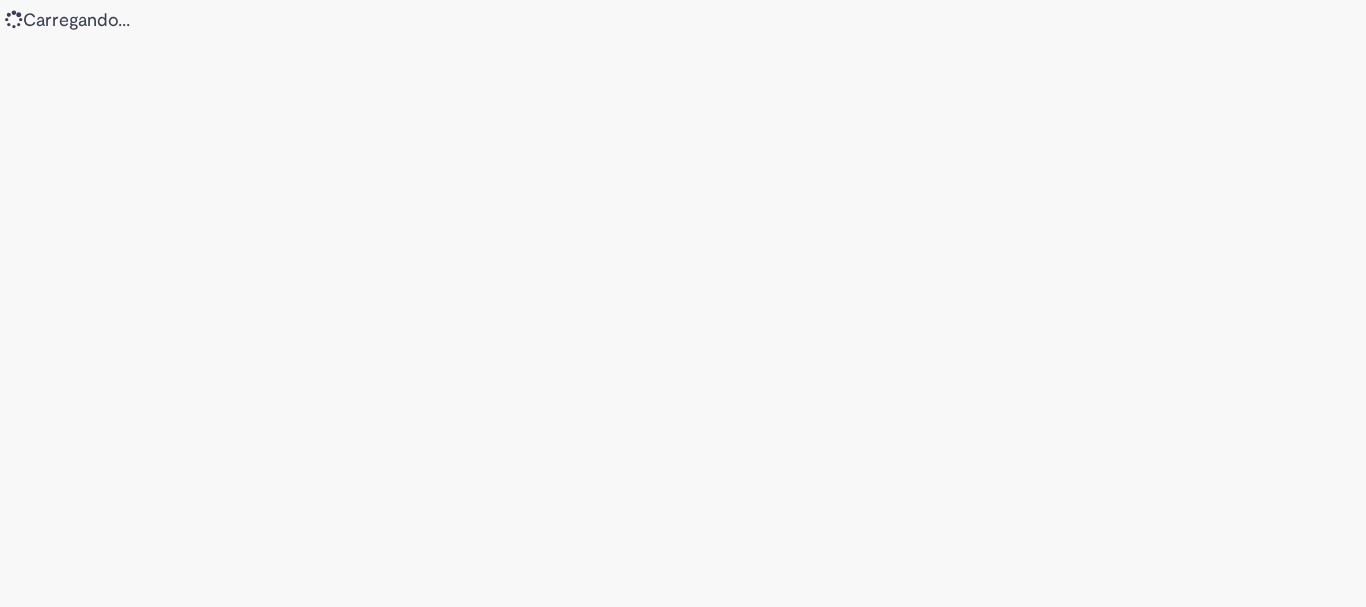 scroll, scrollTop: 0, scrollLeft: 0, axis: both 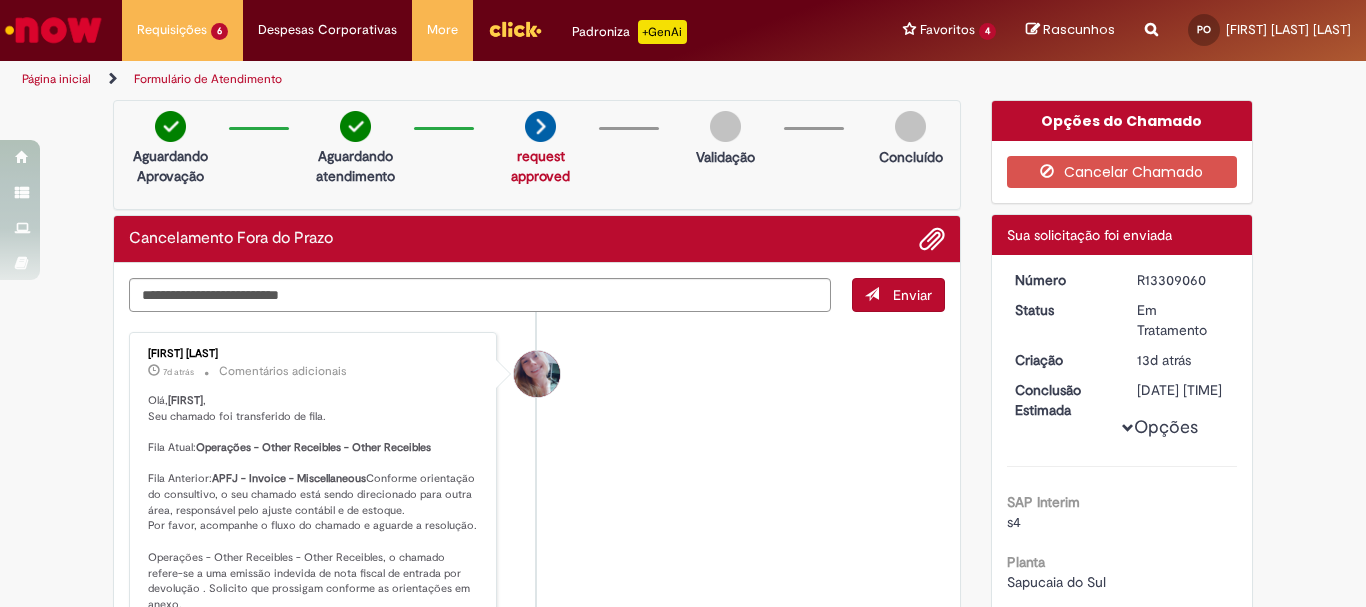 click on "R13309060" at bounding box center (1183, 280) 